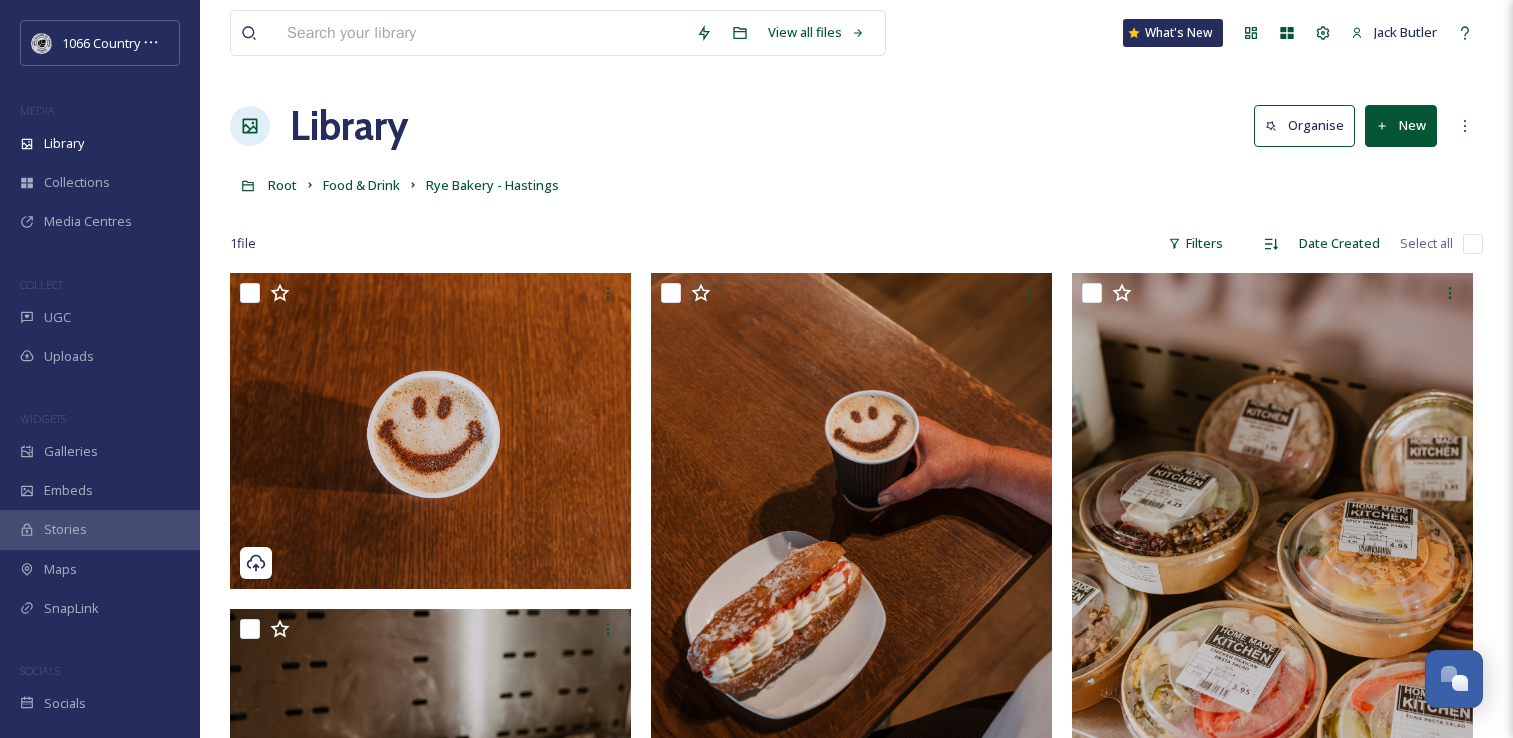 scroll, scrollTop: 0, scrollLeft: 0, axis: both 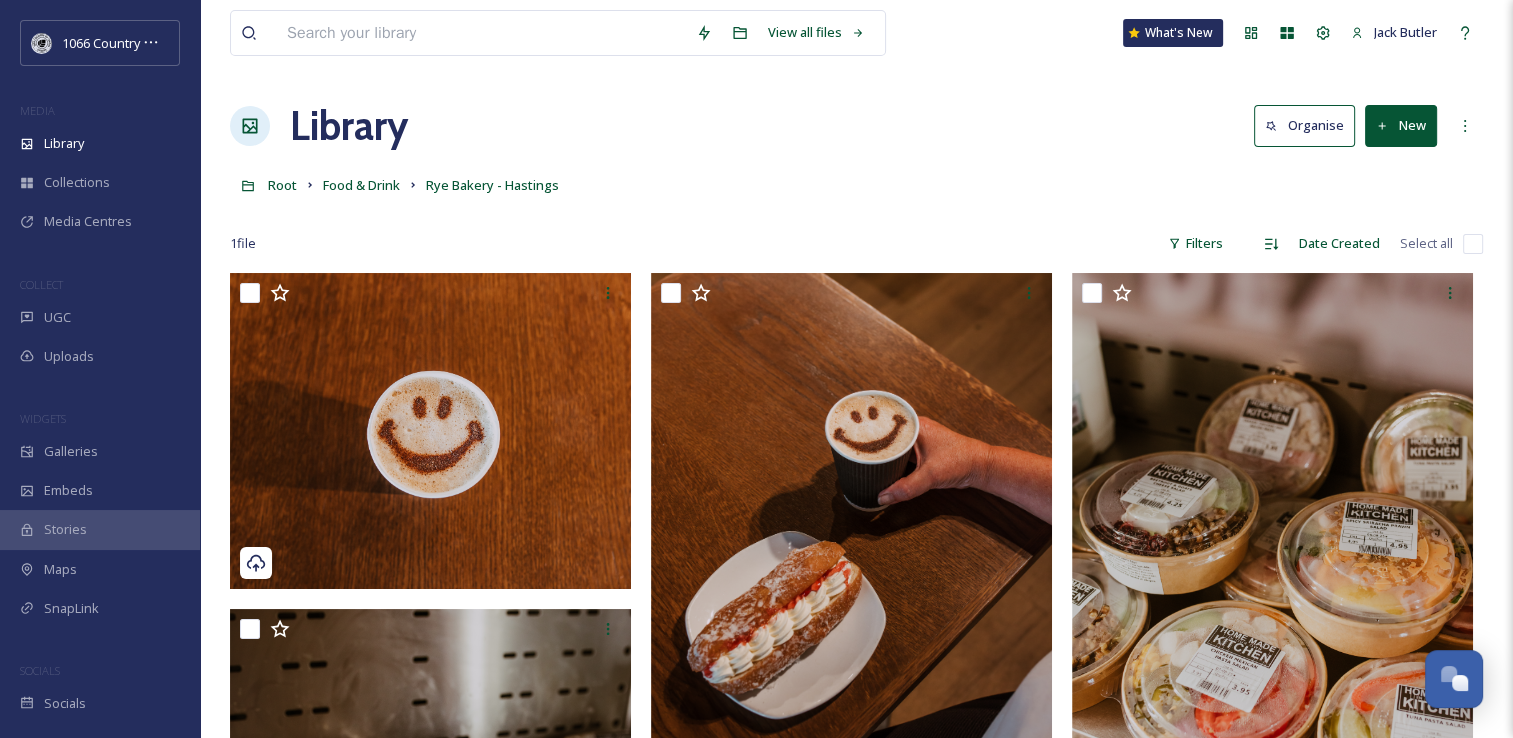 click on "View all files What's New [NAME] Library Organise New Root Food & Drink Rye Bakery - Hastings Your Selections There is nothing here. 1 file Filters Date Created Select all You've reached the end" at bounding box center (856, 2152) 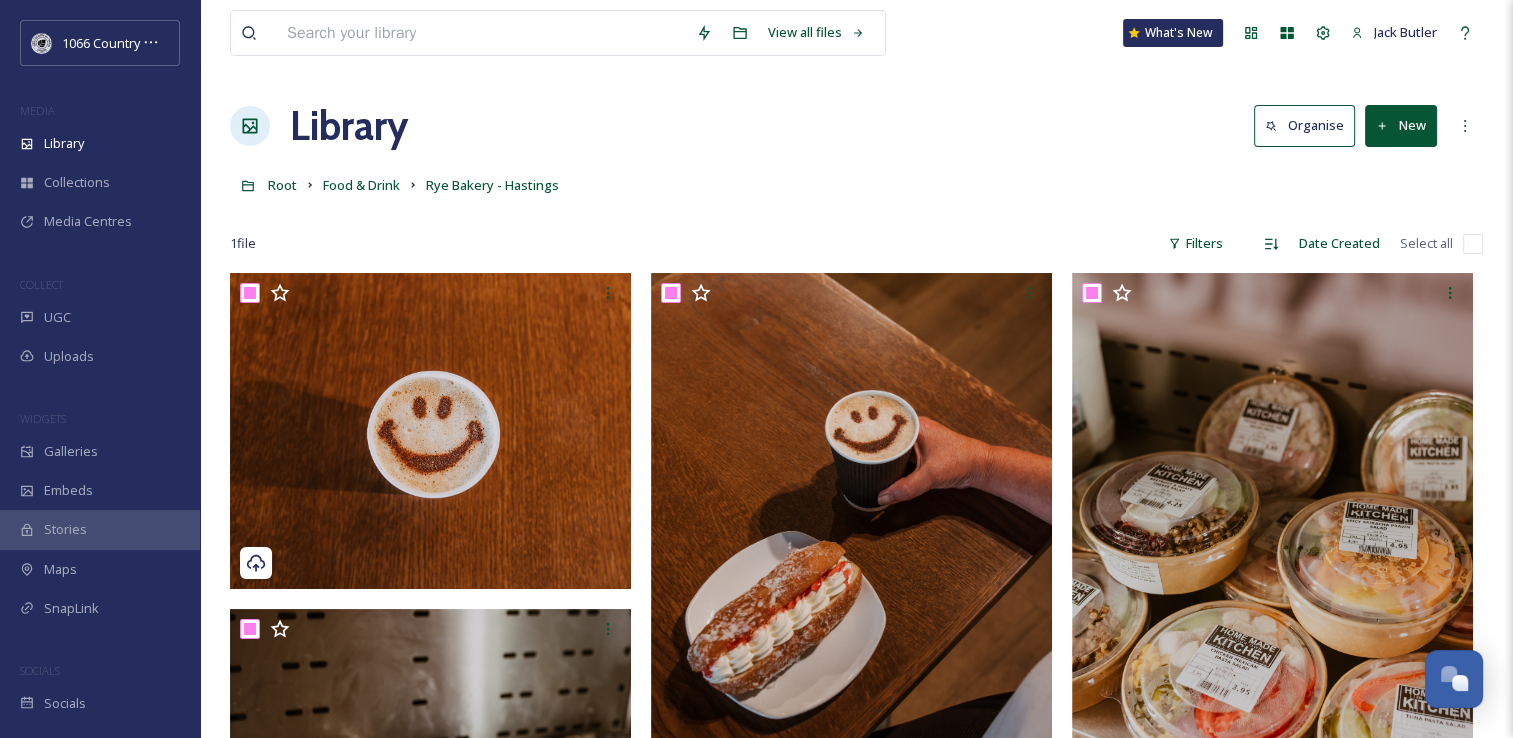 checkbox on "true" 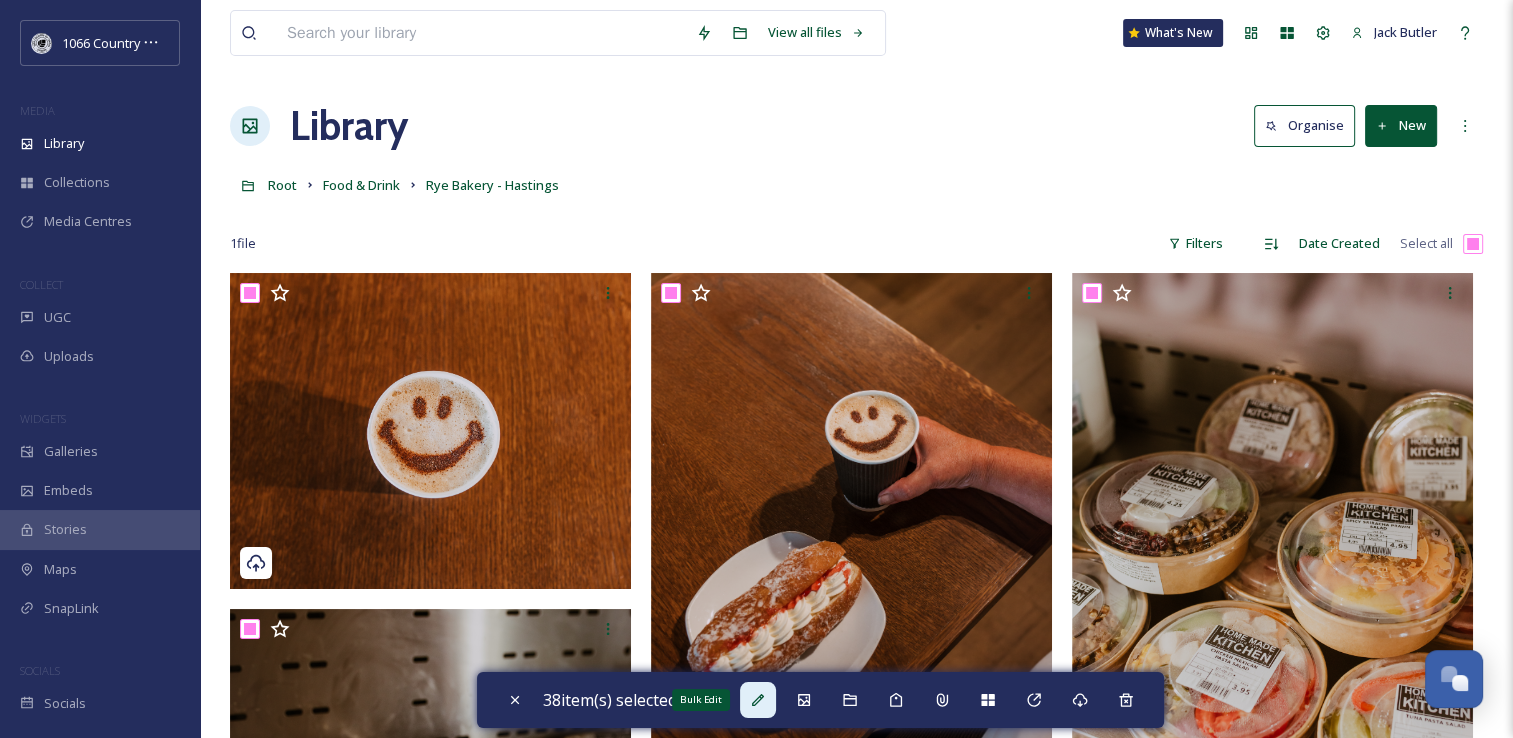 click 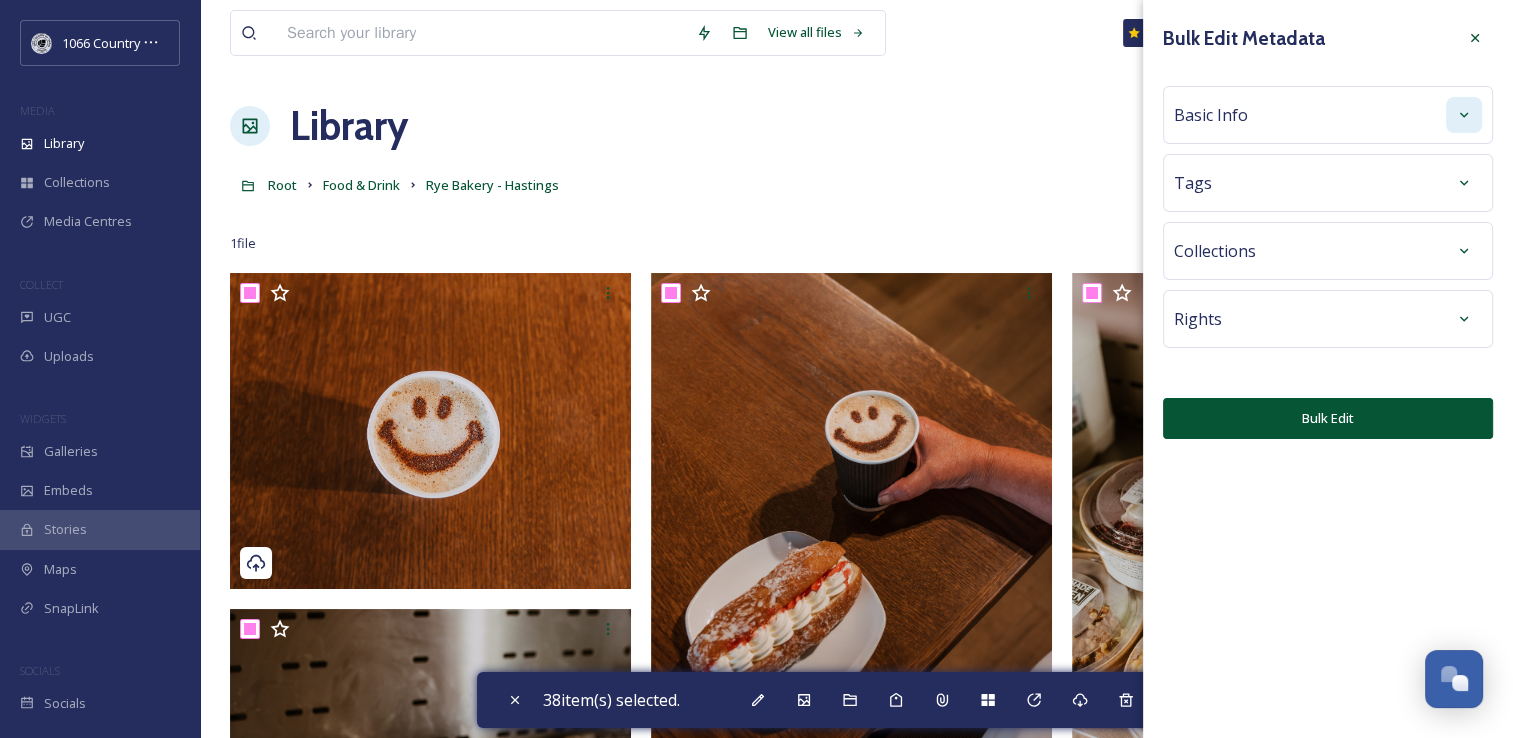 click 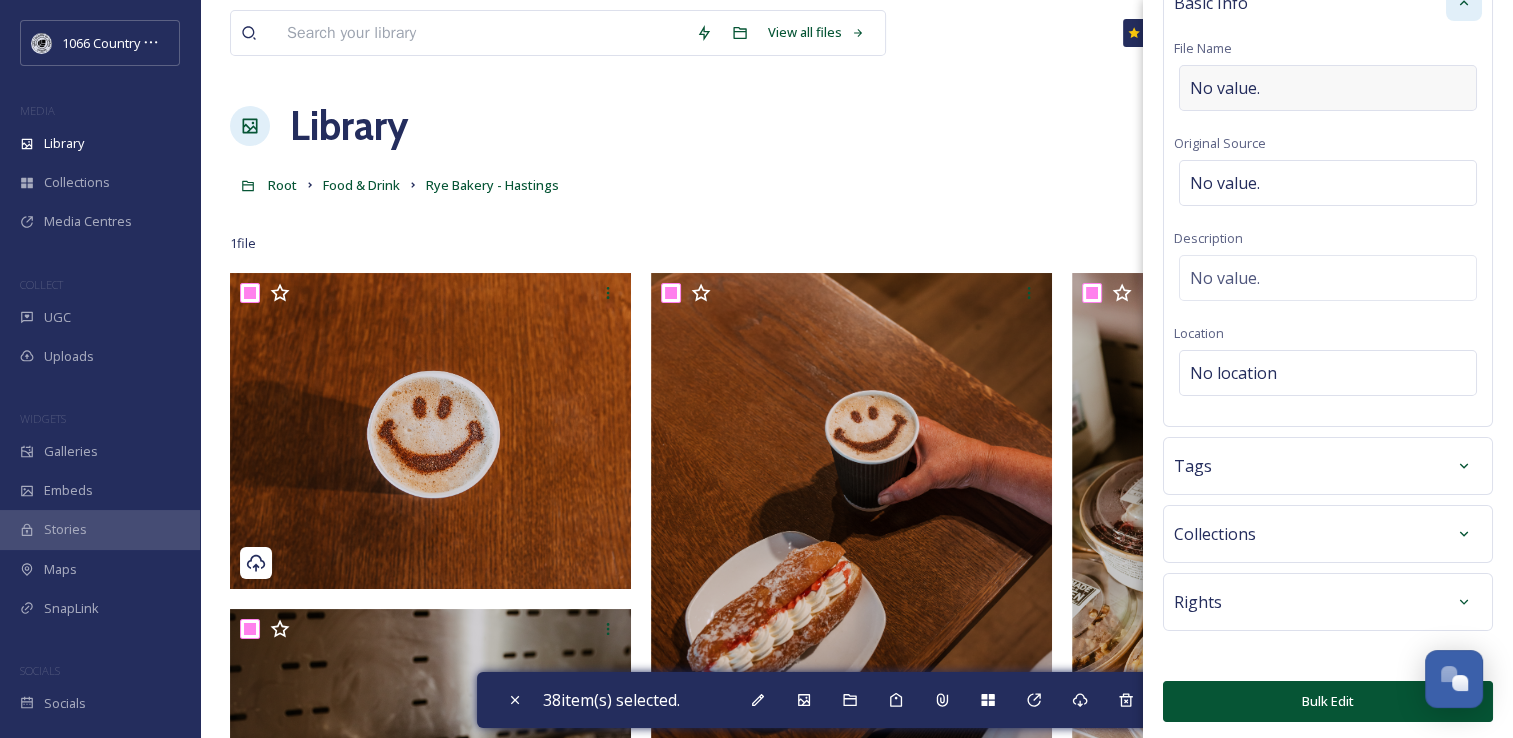 scroll, scrollTop: 0, scrollLeft: 0, axis: both 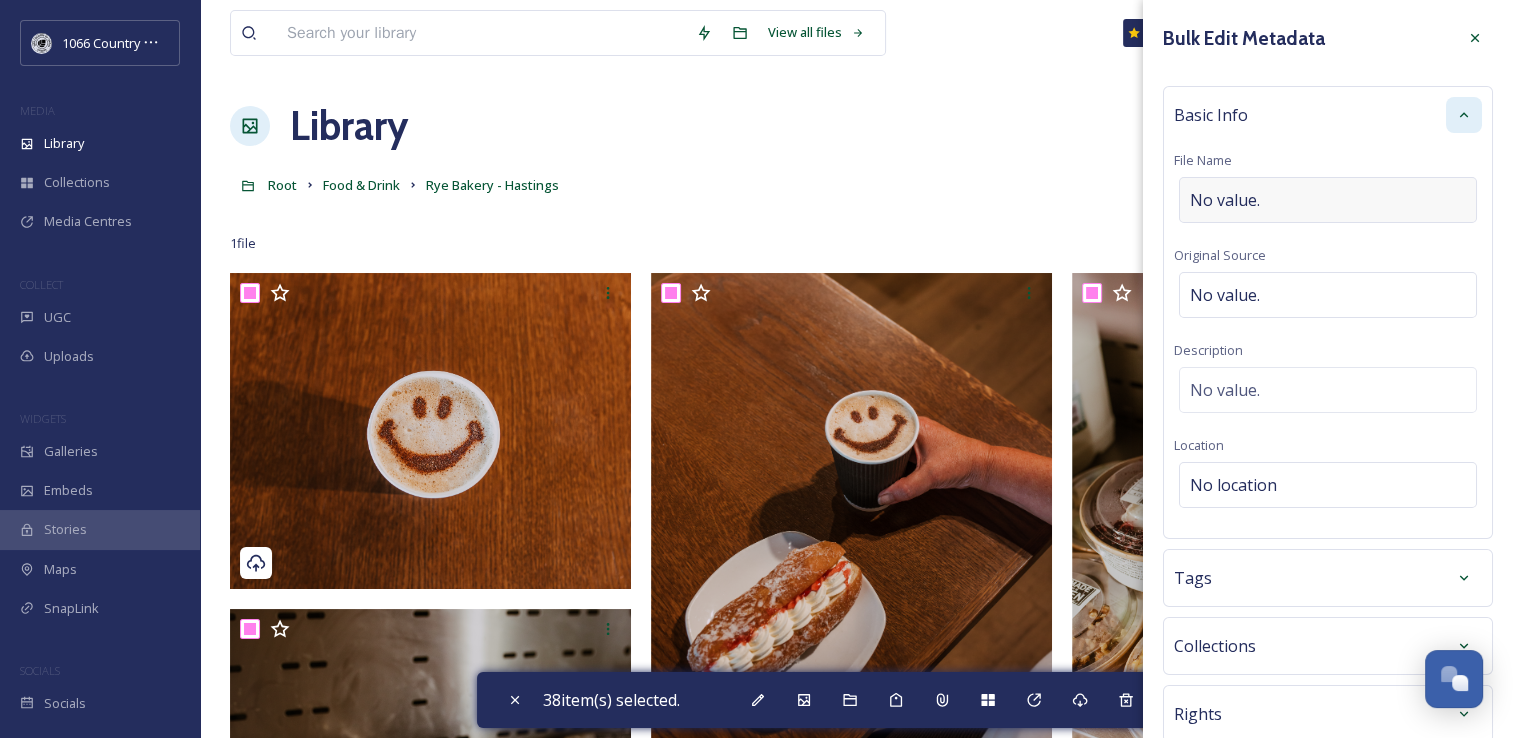 click on "No value." at bounding box center (1328, 200) 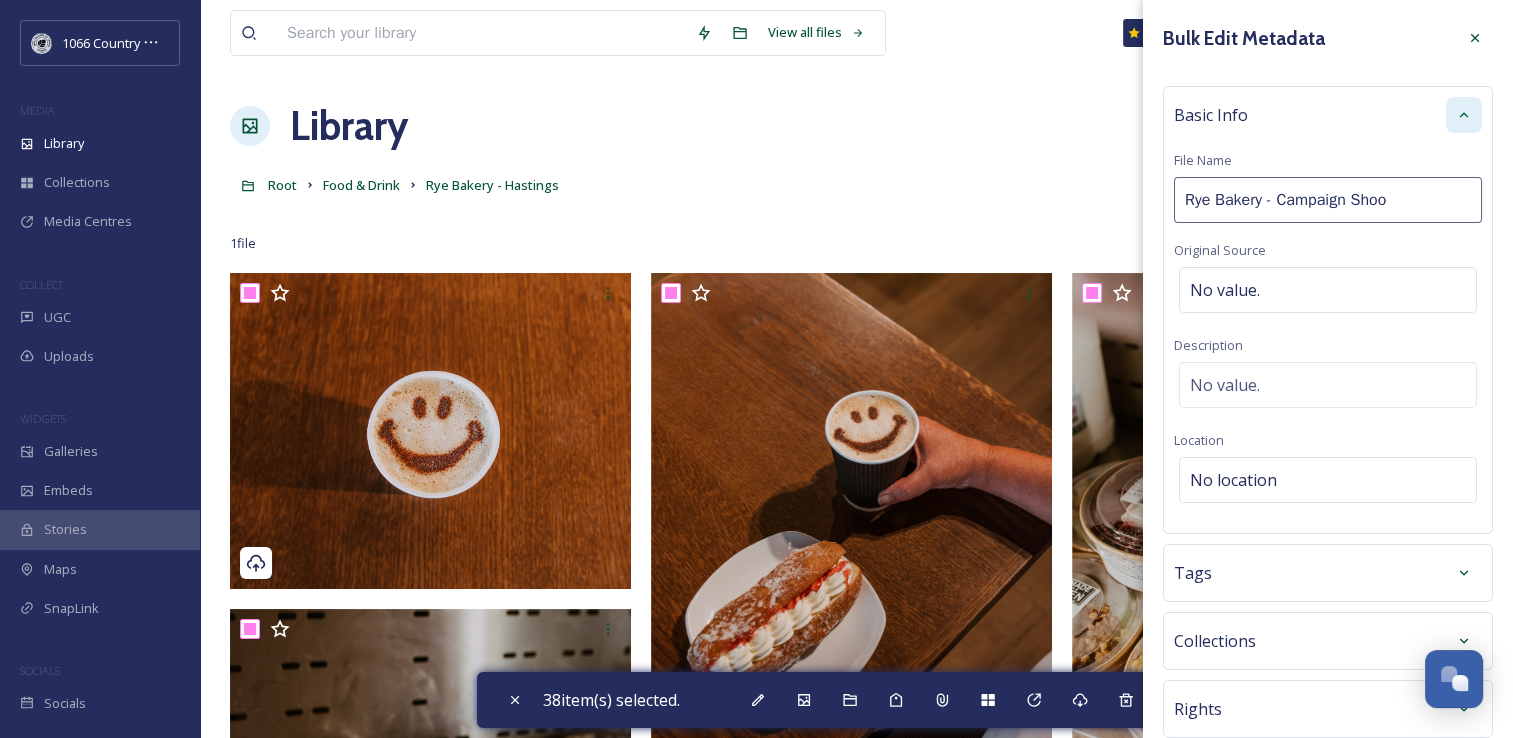 type on "Rye Bakery - Campaign Shoot" 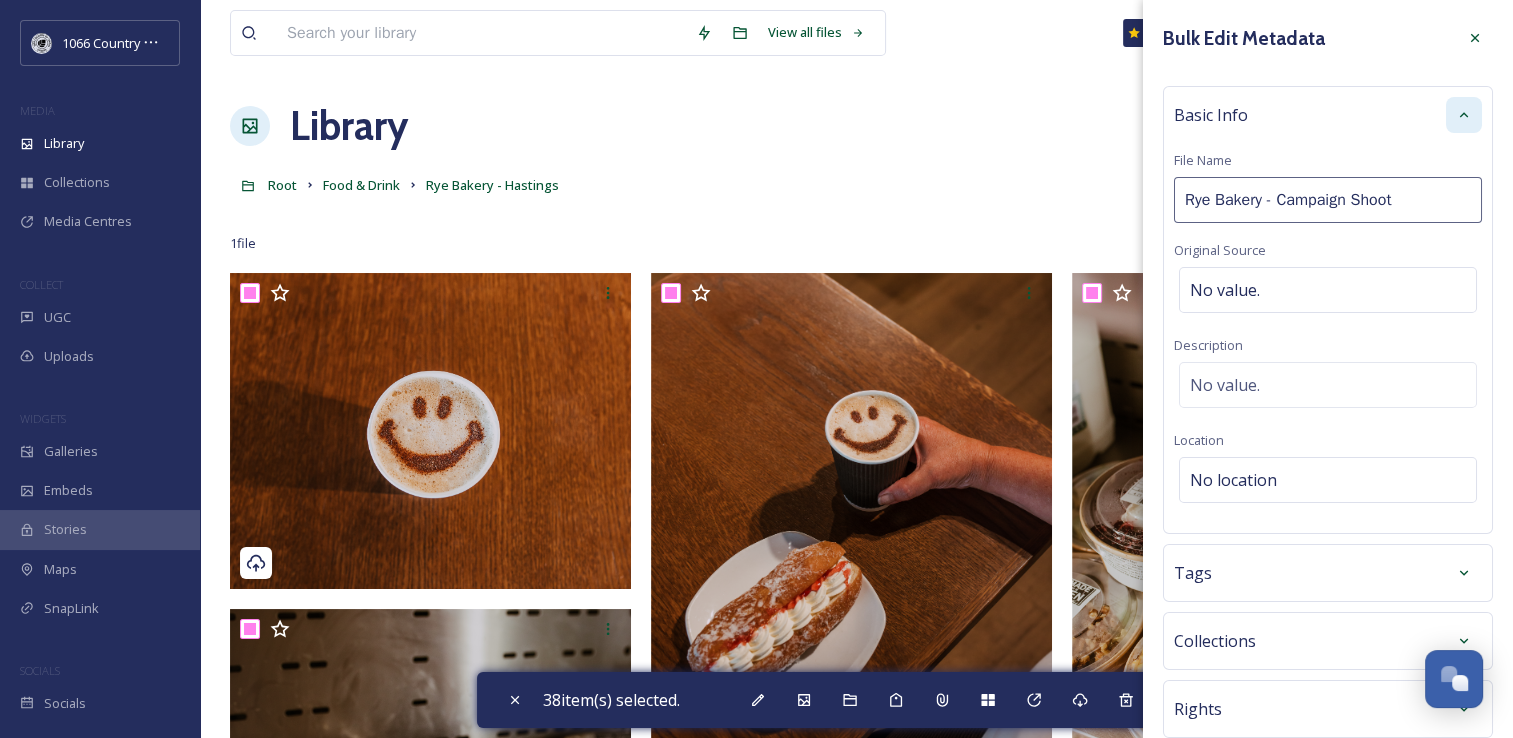 scroll, scrollTop: 107, scrollLeft: 0, axis: vertical 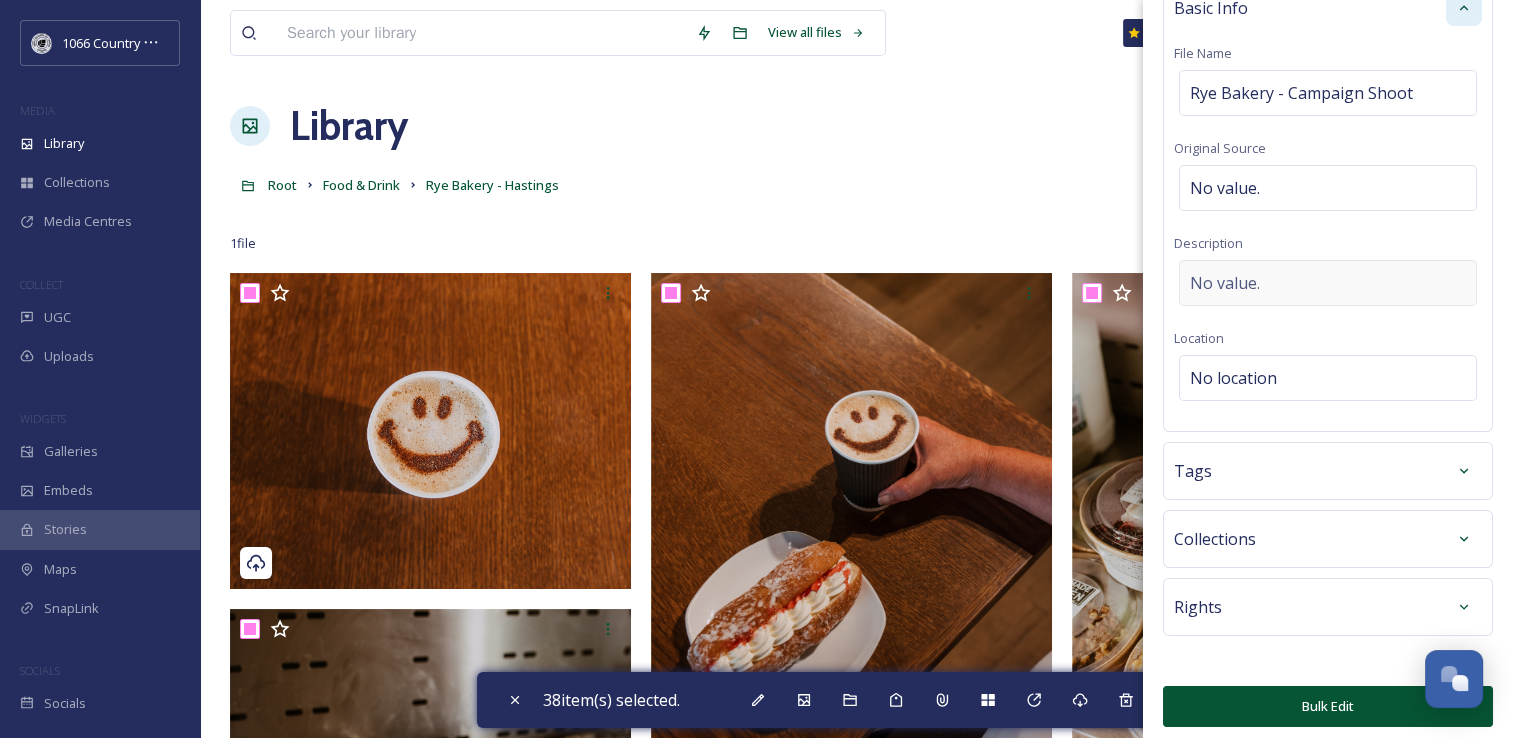 click on "No value." at bounding box center [1328, 283] 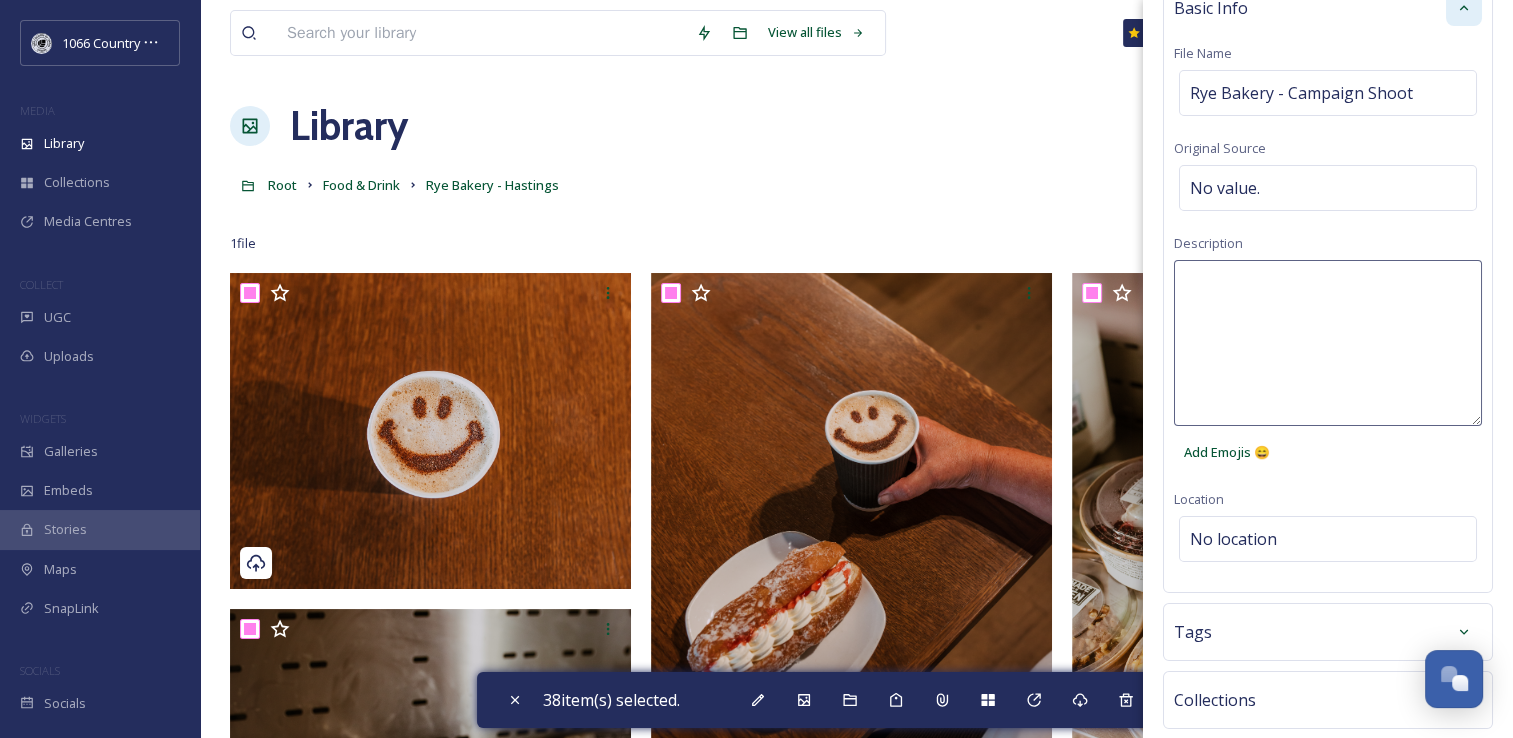 paste on "1066 Photography Campaign 2025 - Rebecca Booker Photography" 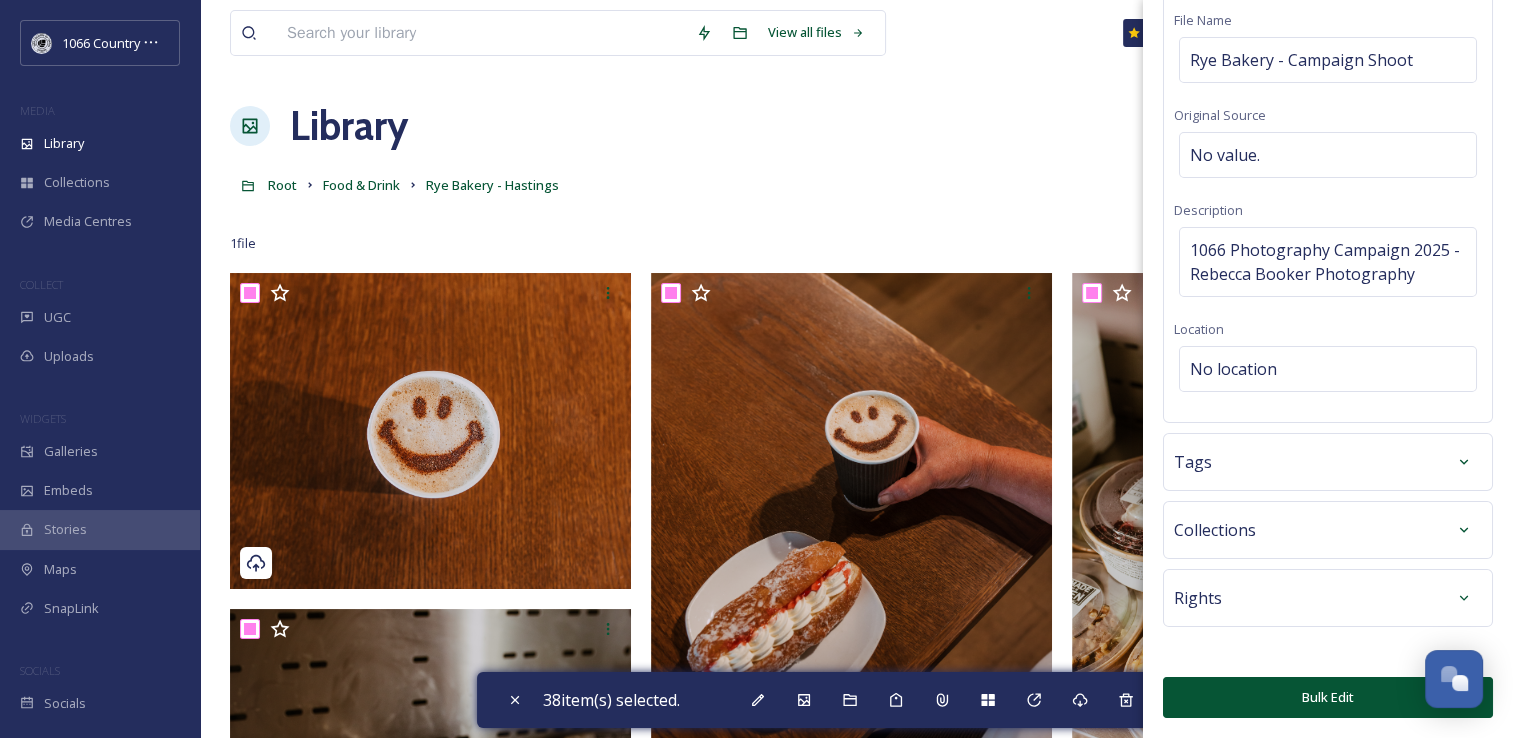 click on "Bulk Edit" at bounding box center (1328, 697) 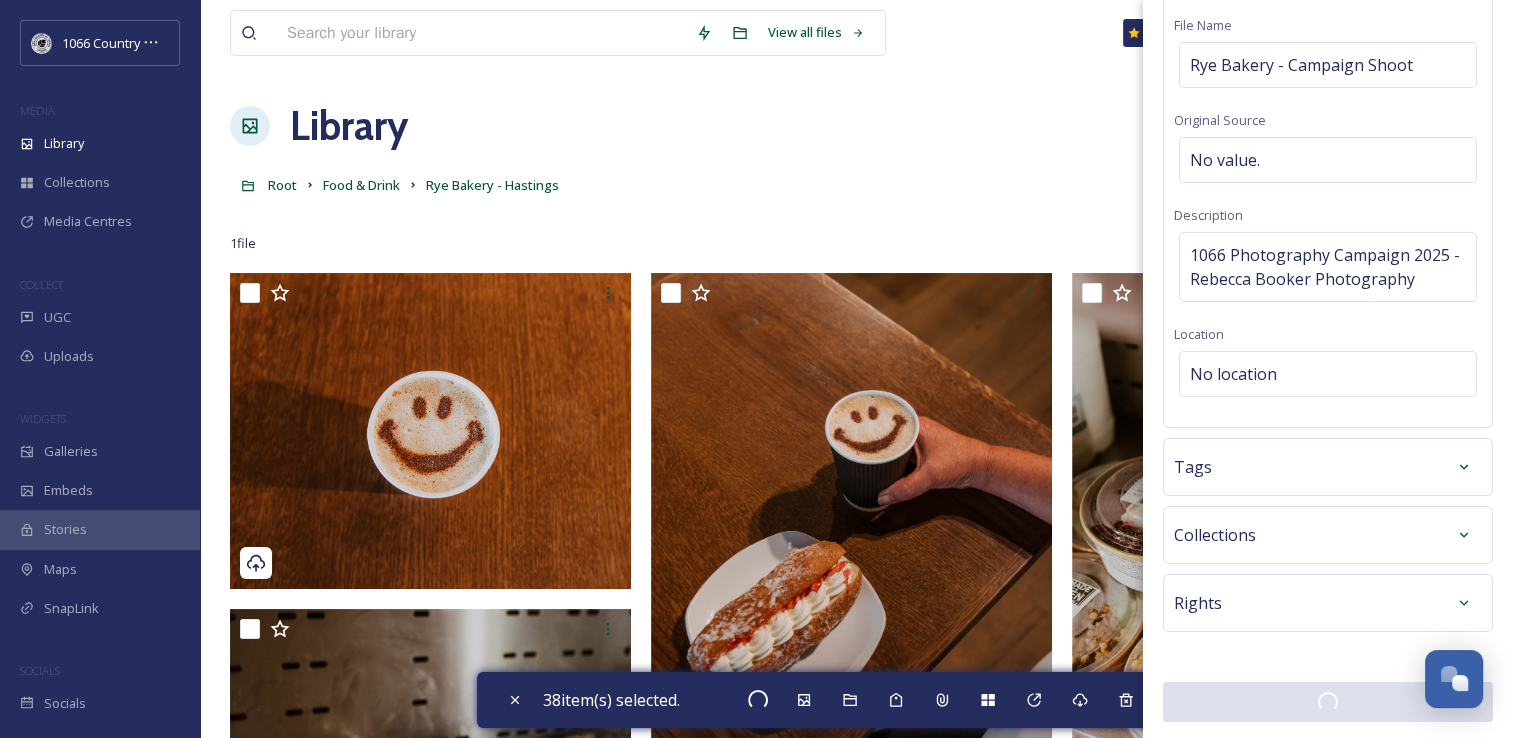 checkbox on "false" 